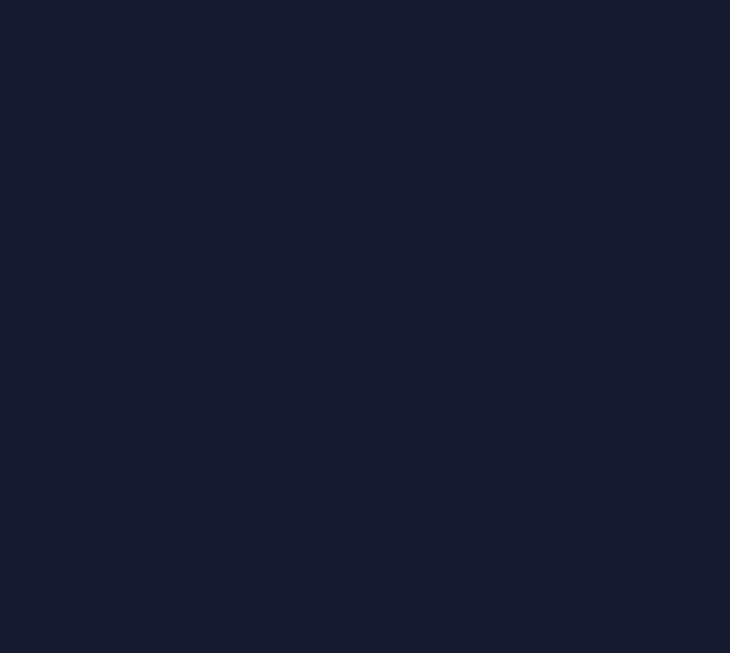 scroll, scrollTop: 0, scrollLeft: 0, axis: both 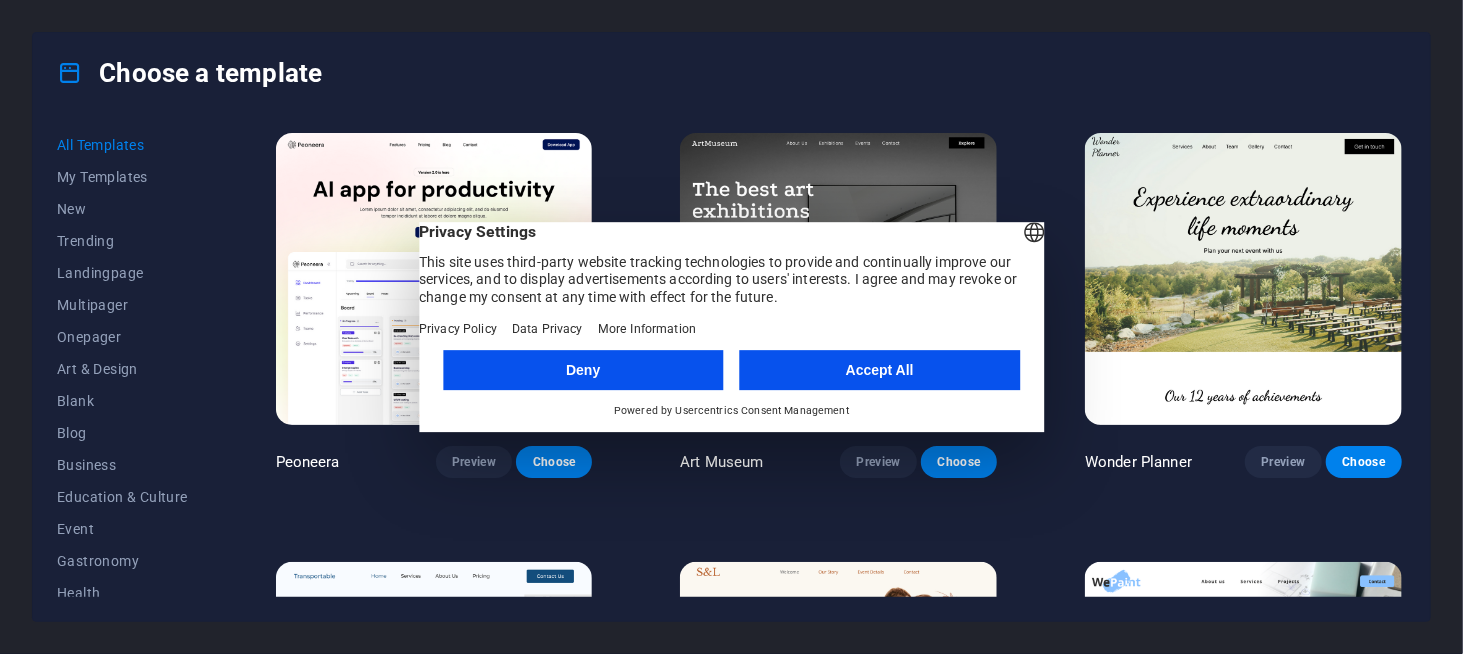 click on "Deny" at bounding box center (583, 370) 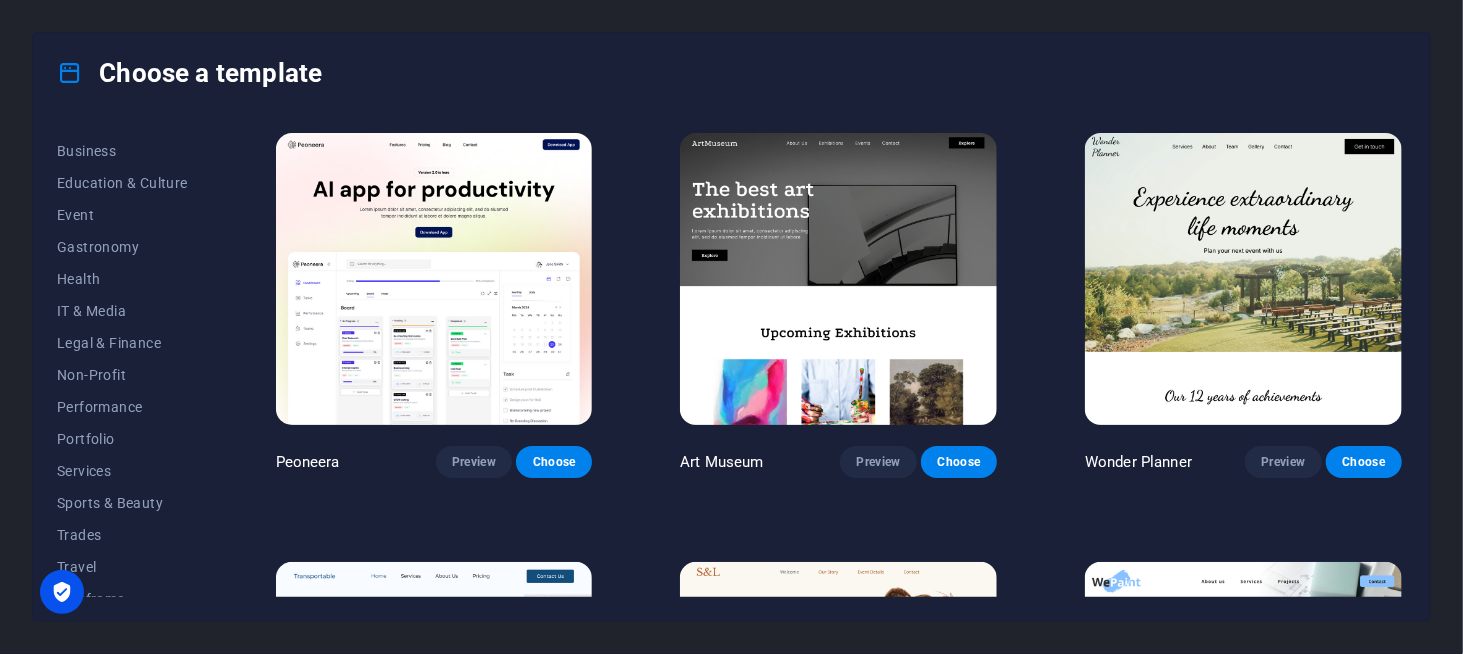 scroll, scrollTop: 330, scrollLeft: 0, axis: vertical 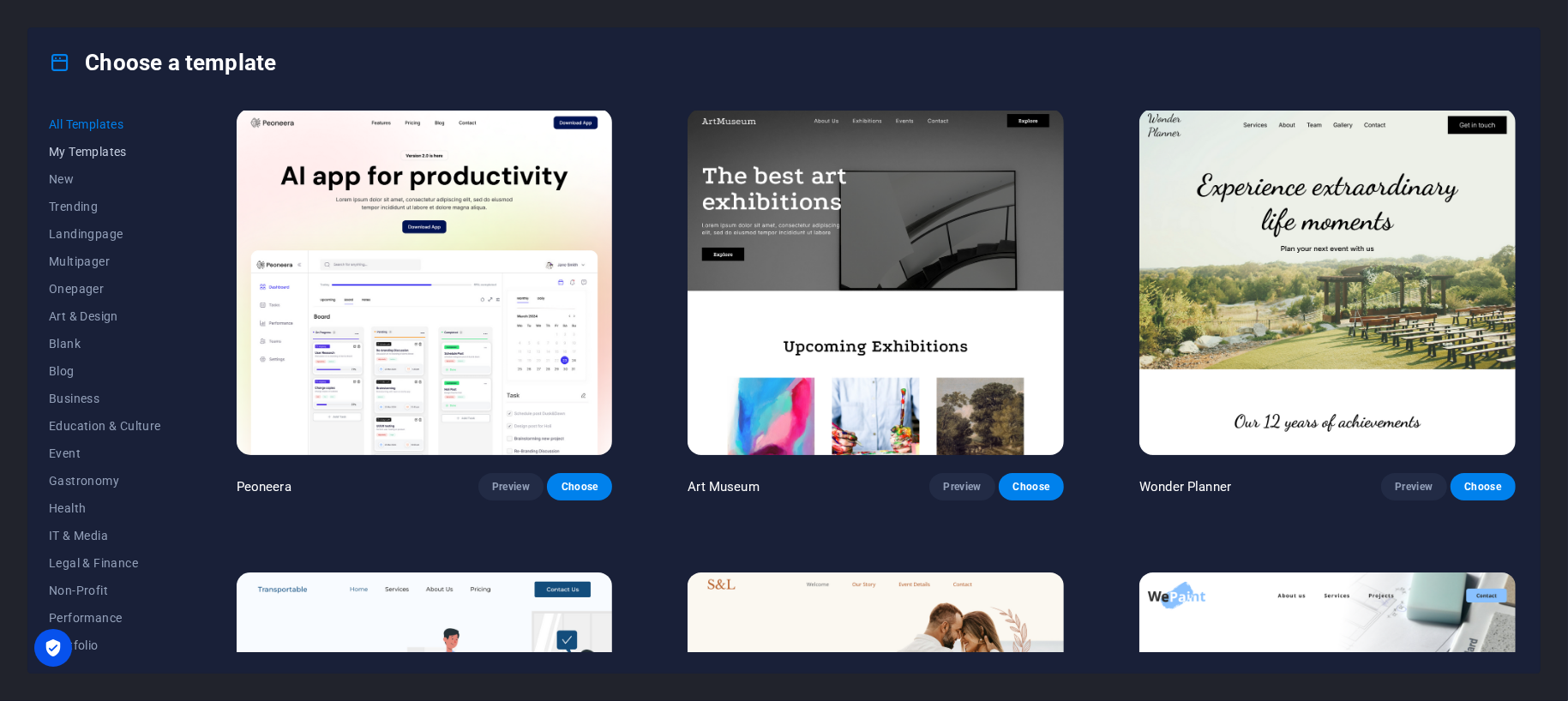 click on "My Templates" at bounding box center [105, 152] 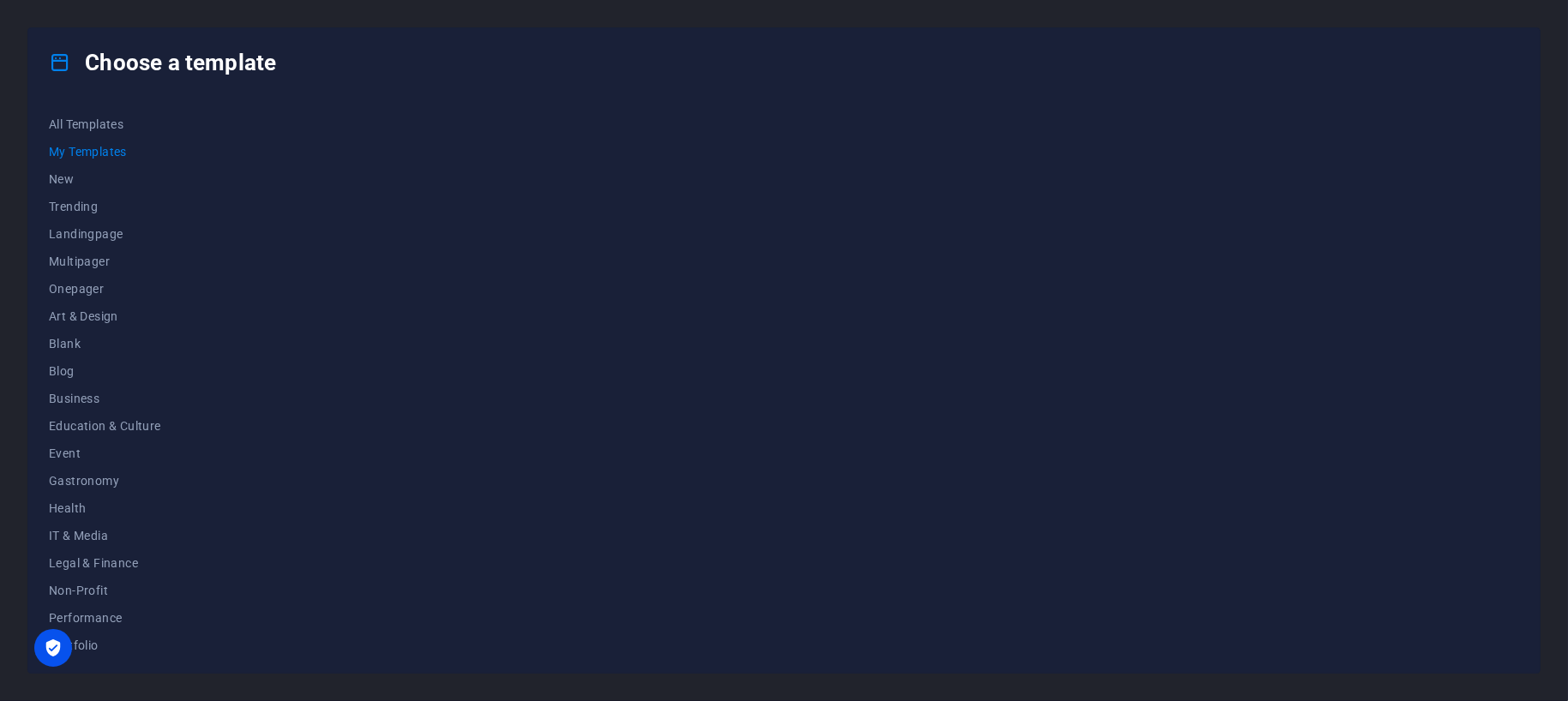 scroll, scrollTop: 0, scrollLeft: 0, axis: both 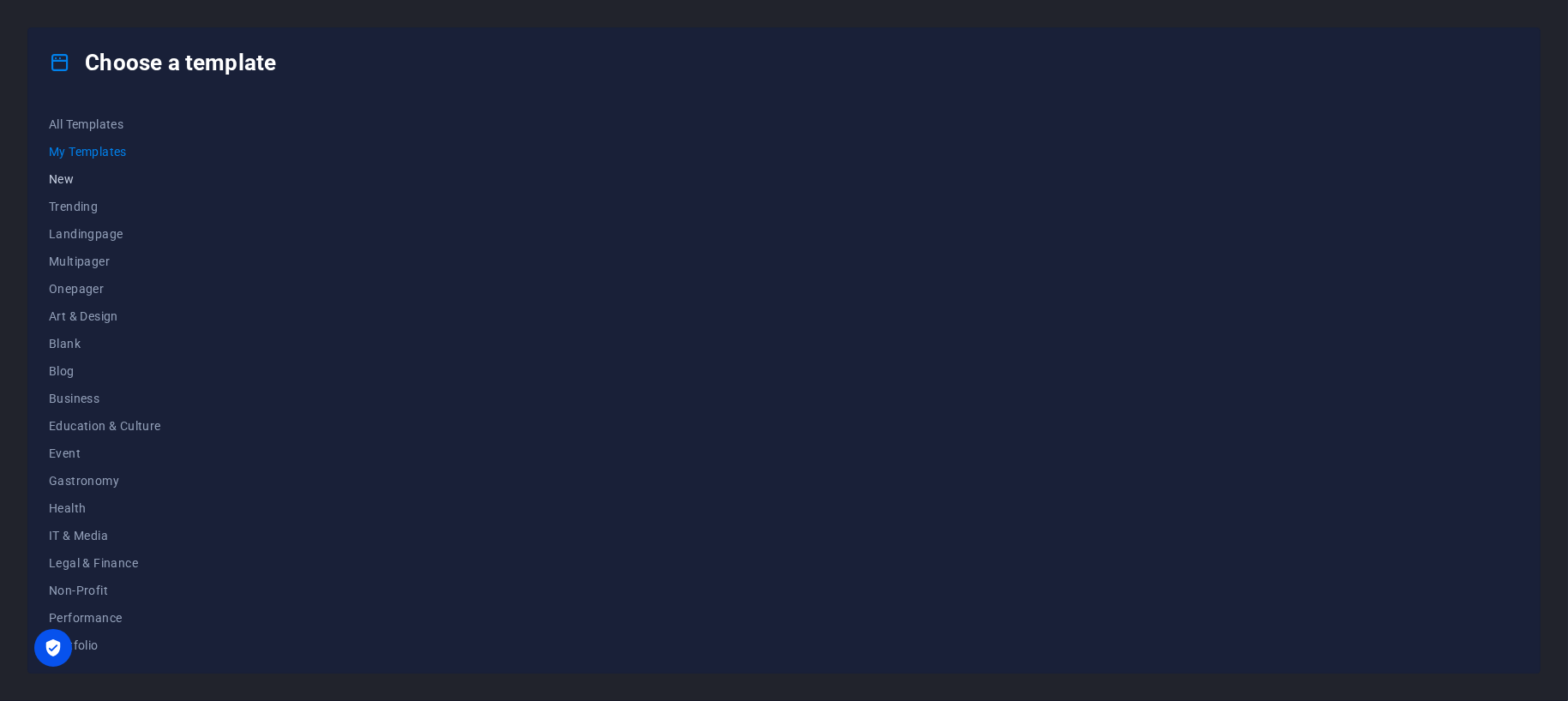 click on "New" at bounding box center (105, 179) 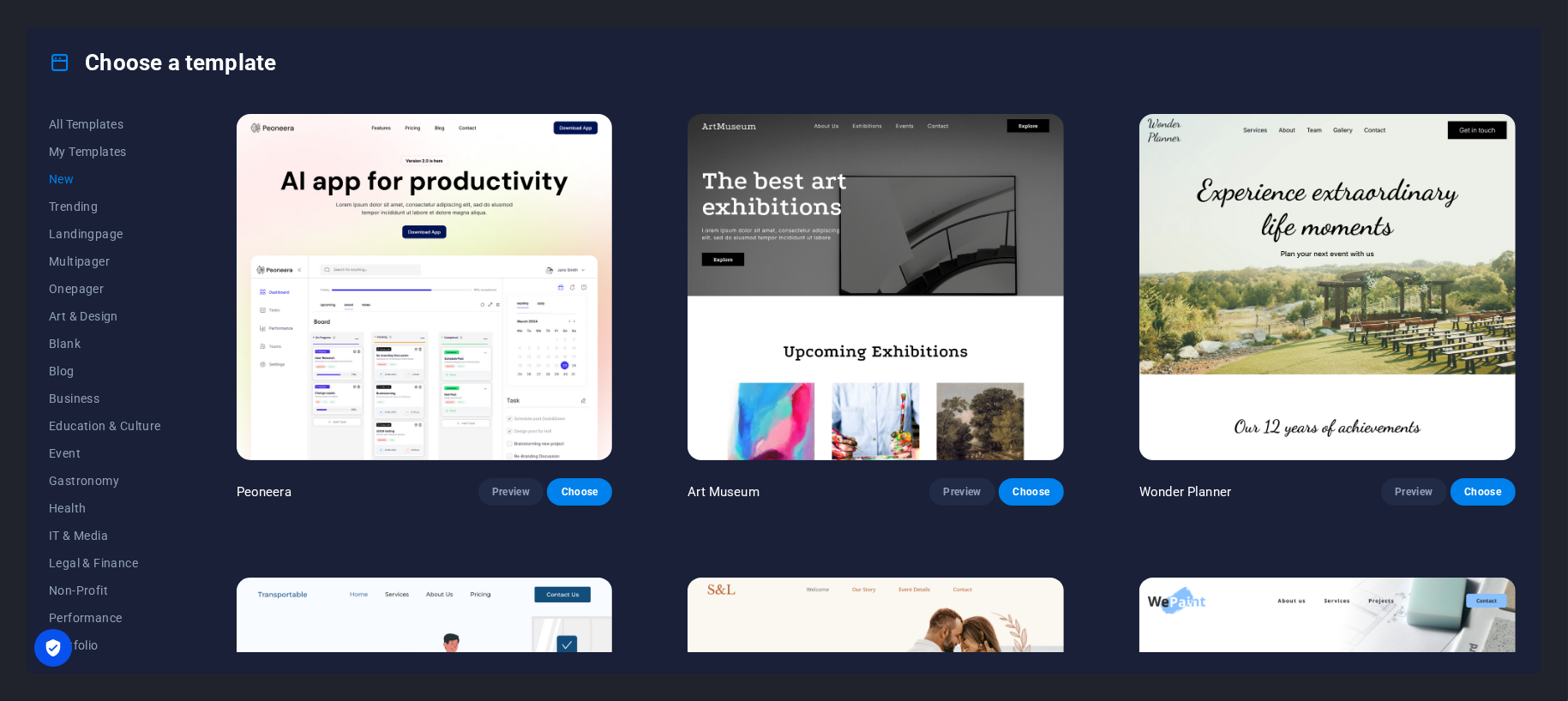 click on "New" at bounding box center [105, 179] 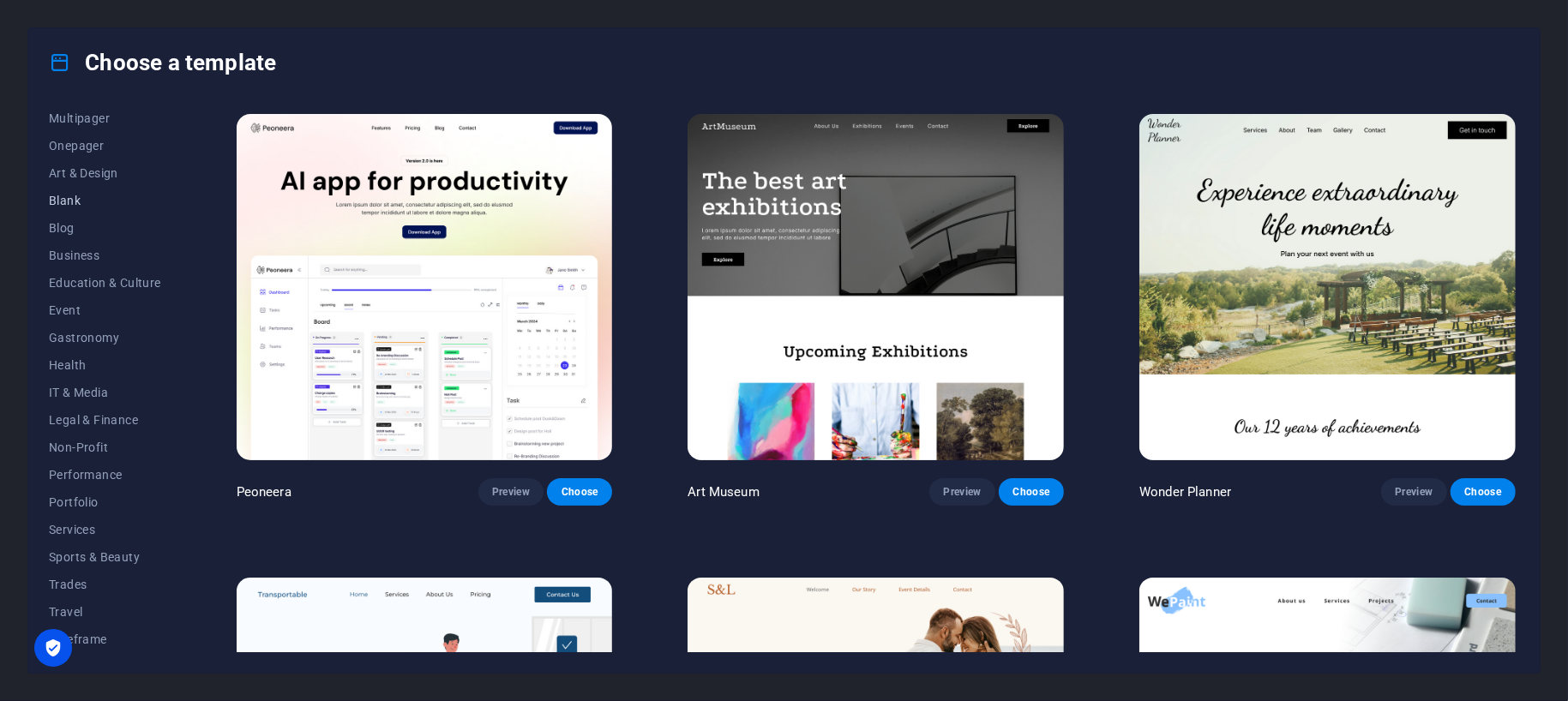 scroll, scrollTop: 0, scrollLeft: 0, axis: both 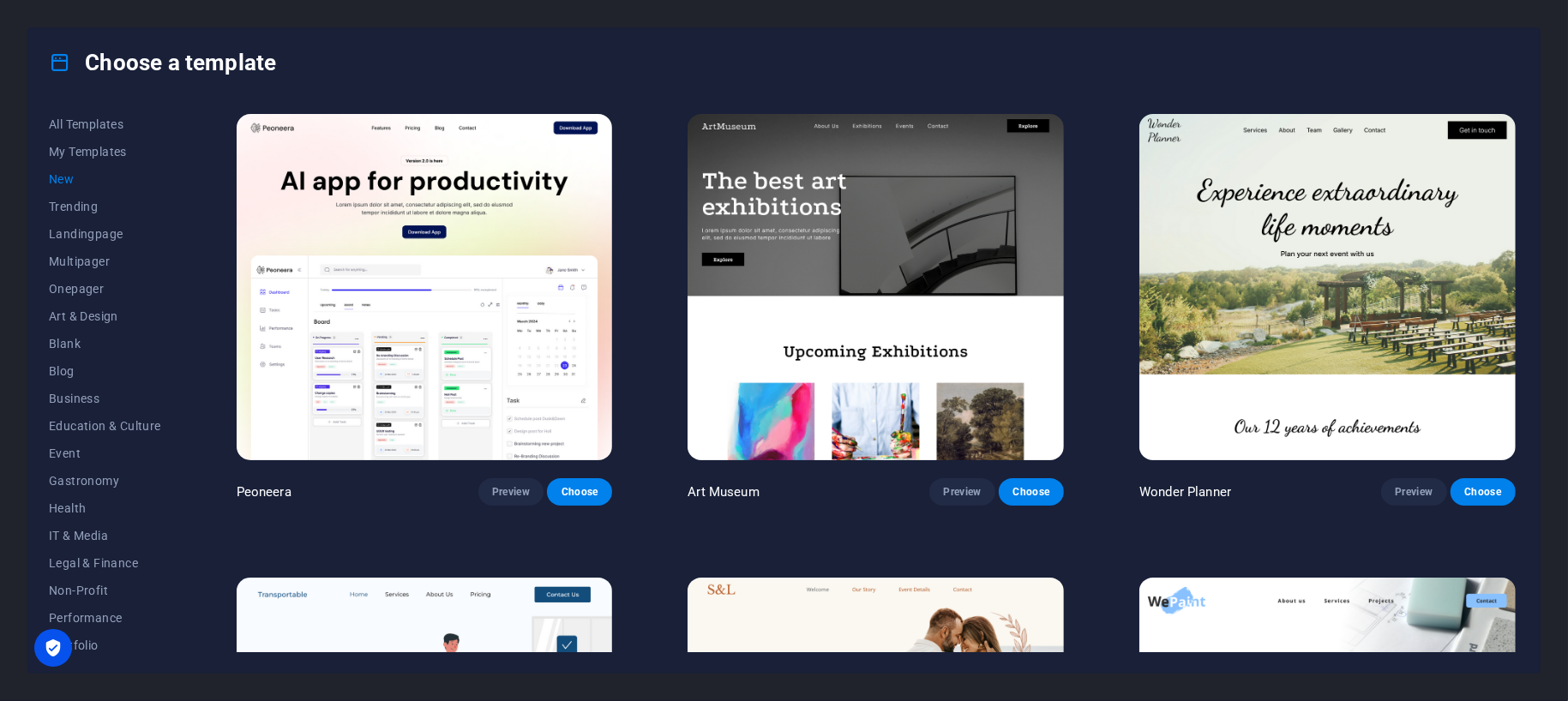 click at bounding box center [424, 287] 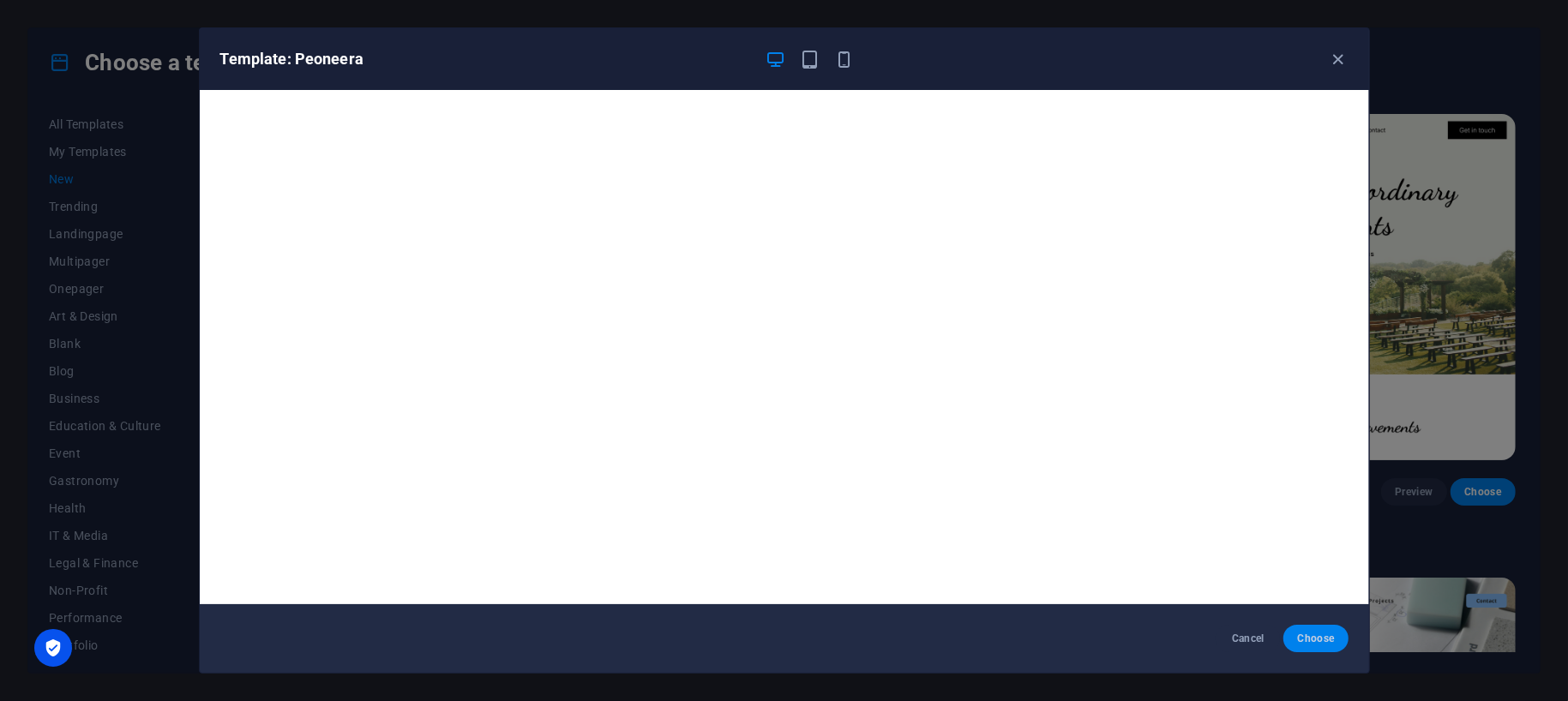 click on "Choose" at bounding box center [1315, 638] 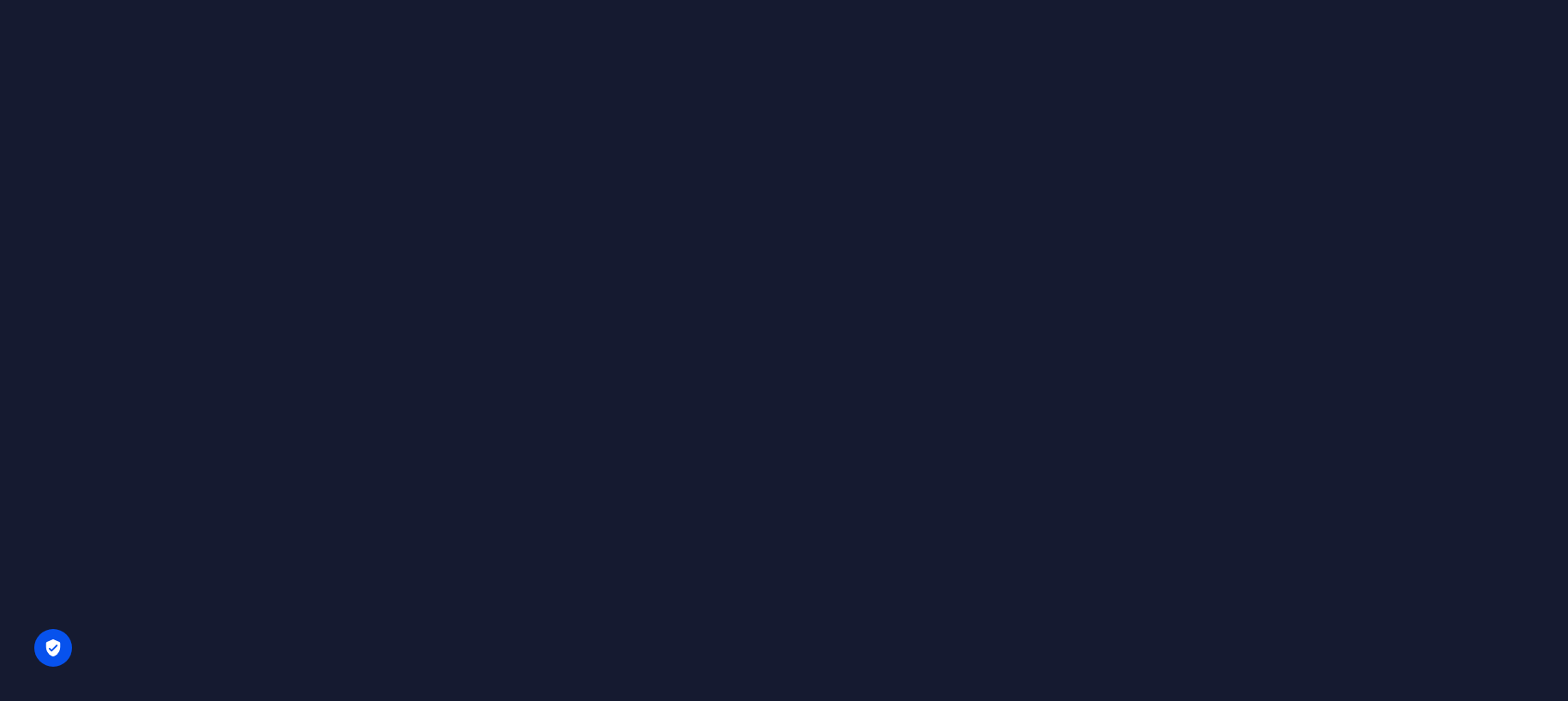 scroll, scrollTop: 0, scrollLeft: 0, axis: both 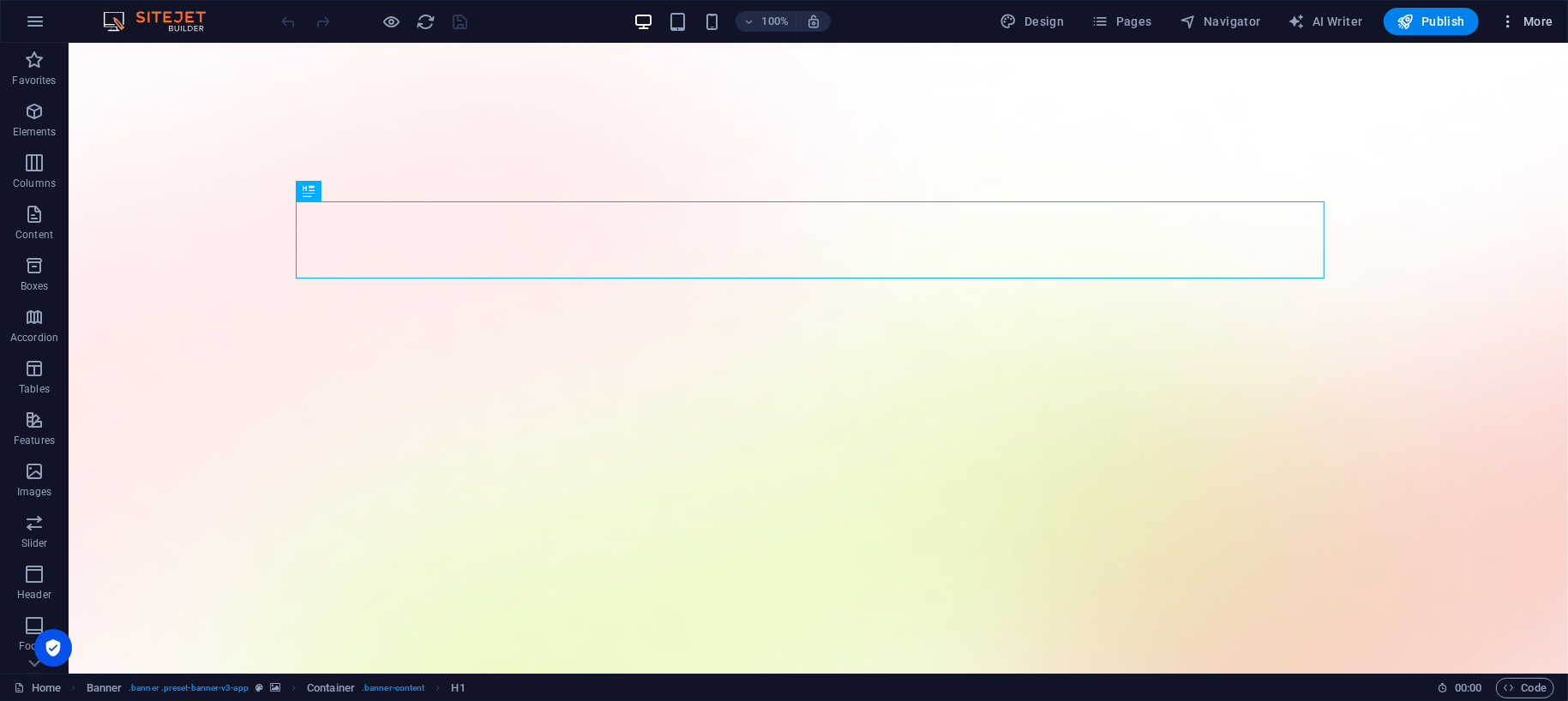 click at bounding box center (1508, 21) 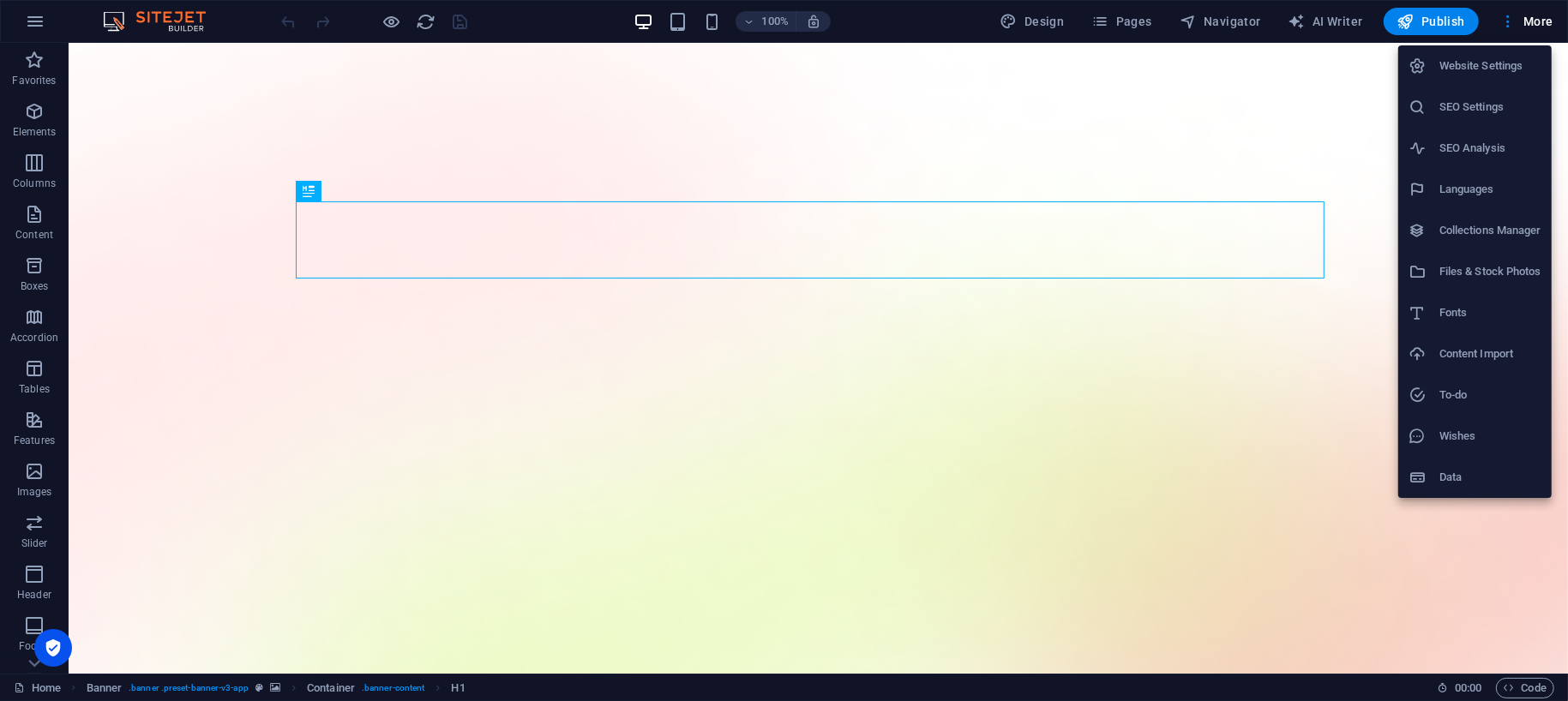 click at bounding box center [784, 350] 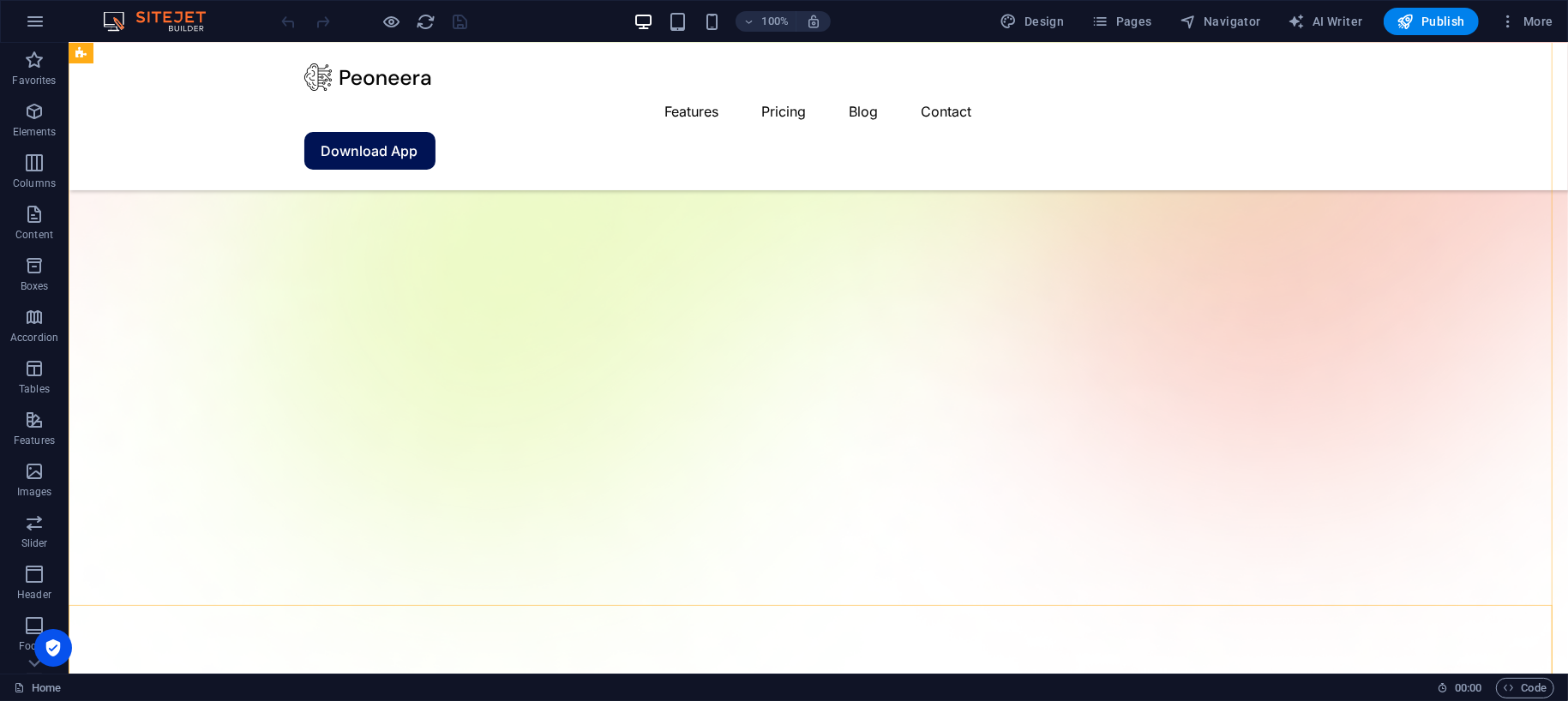 scroll, scrollTop: 57, scrollLeft: 0, axis: vertical 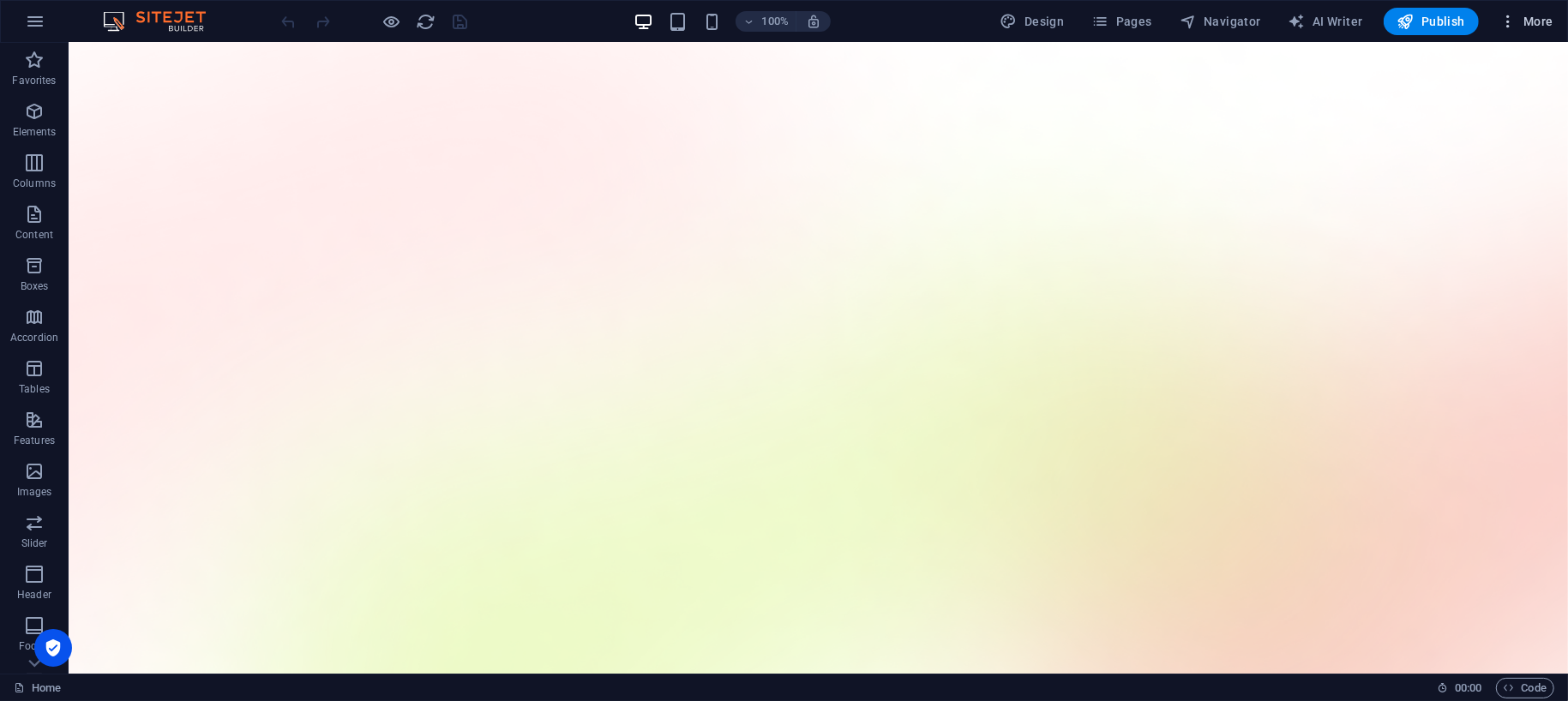 click at bounding box center (1508, 21) 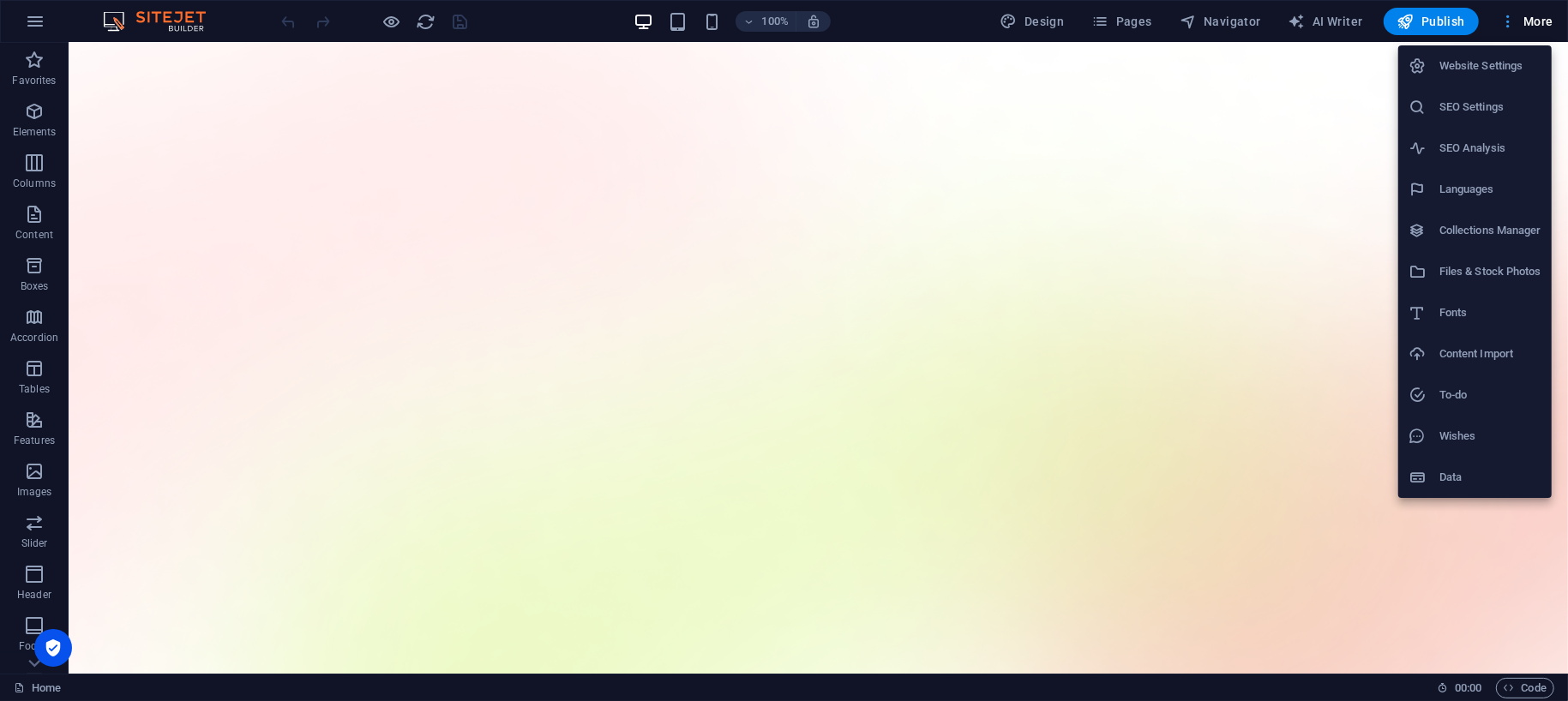 click at bounding box center [784, 350] 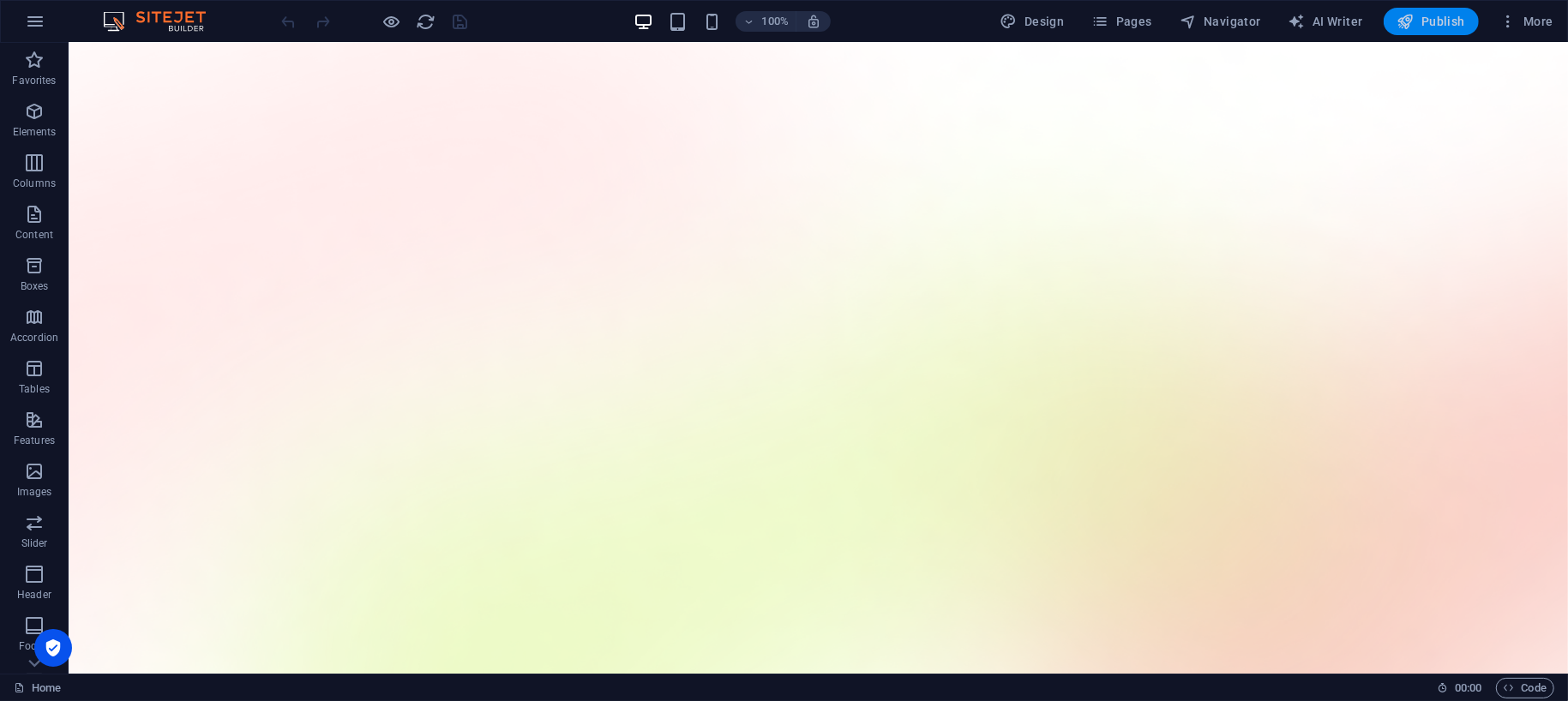 click on "Publish" at bounding box center [1431, 21] 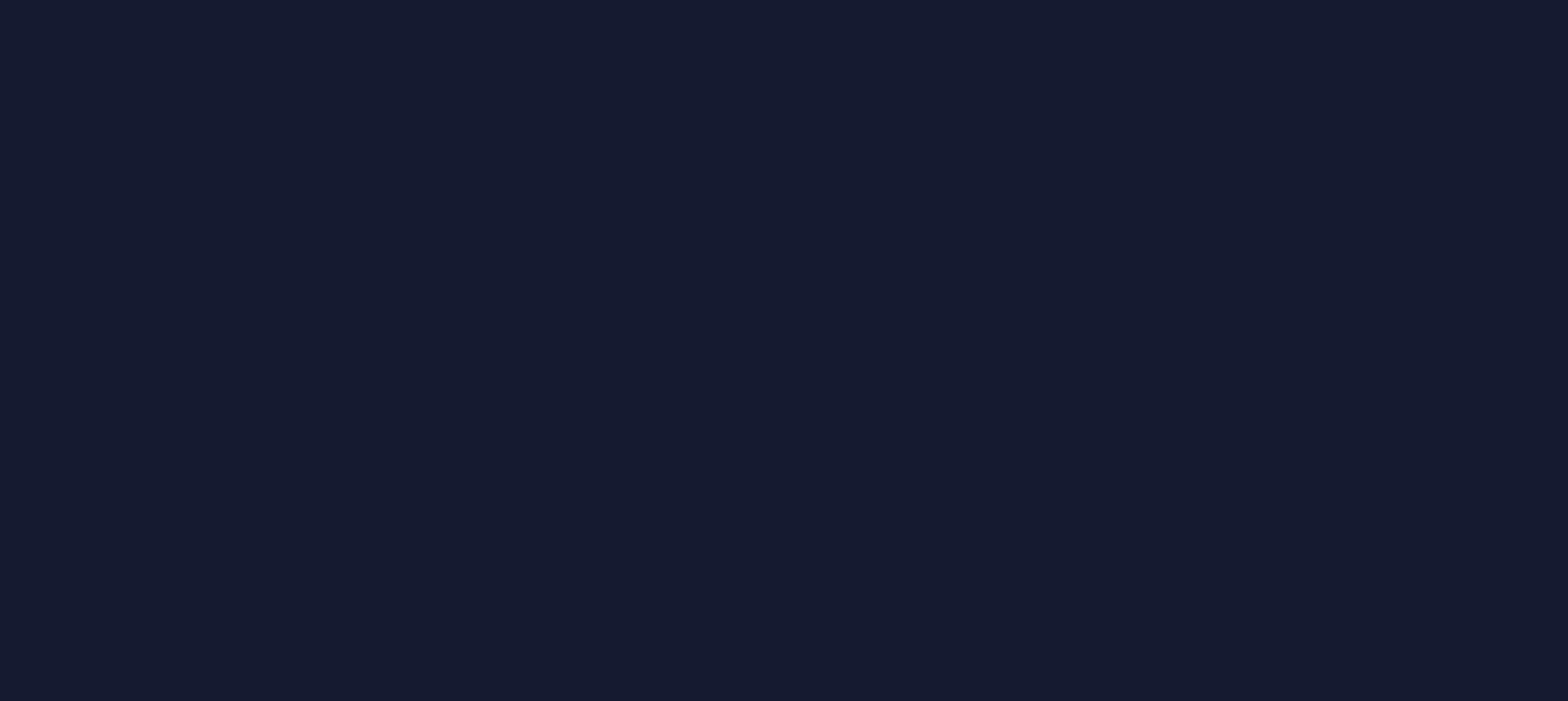 scroll, scrollTop: 0, scrollLeft: 0, axis: both 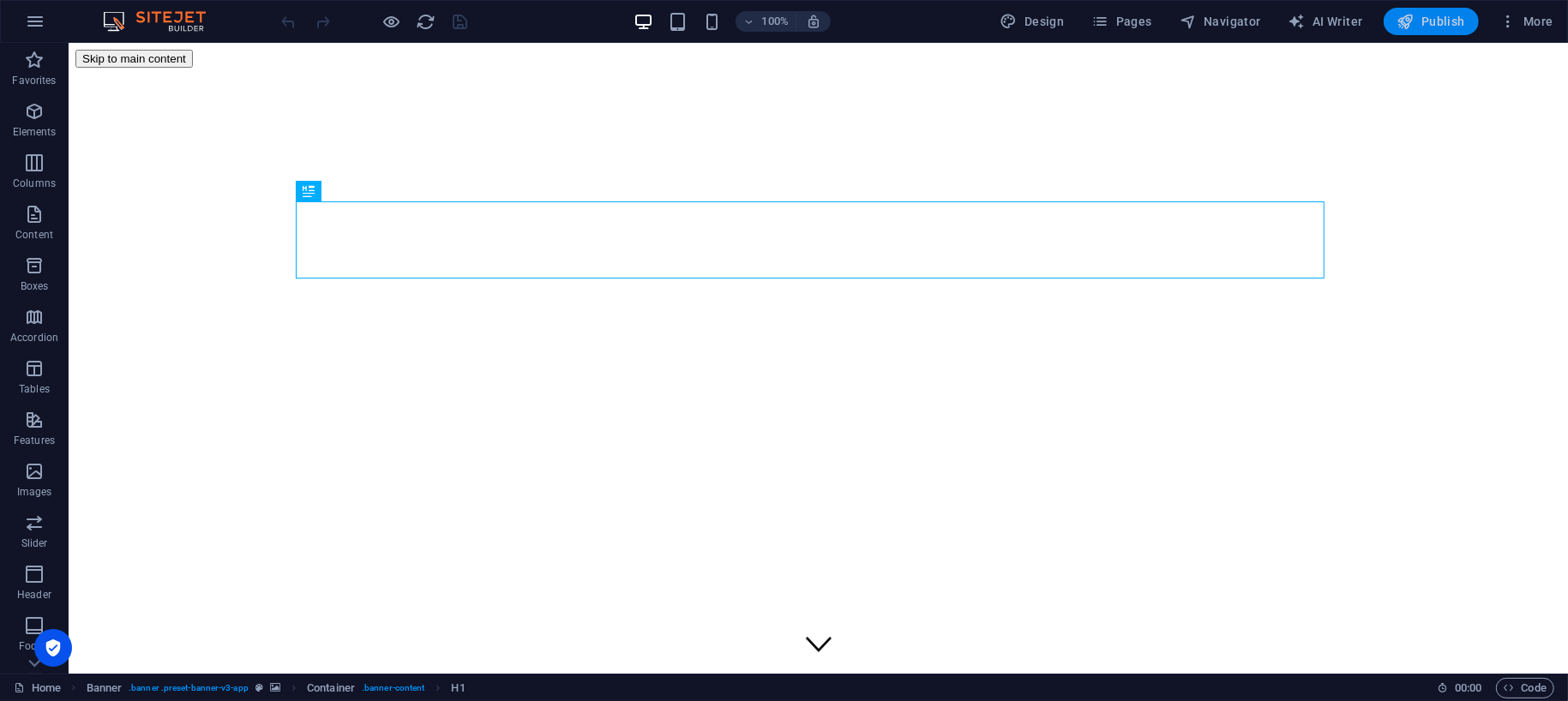 click on "Publish" at bounding box center (1431, 21) 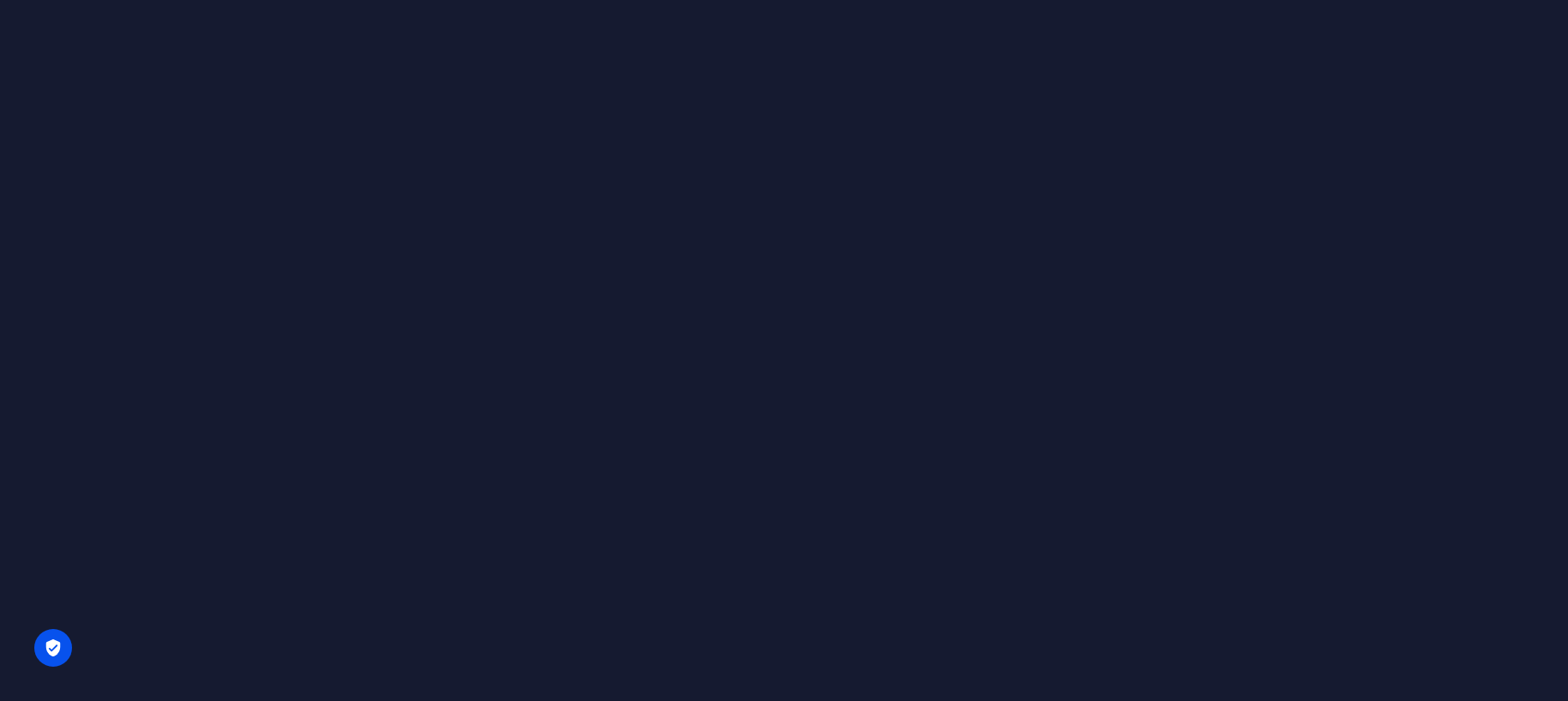 scroll, scrollTop: 0, scrollLeft: 0, axis: both 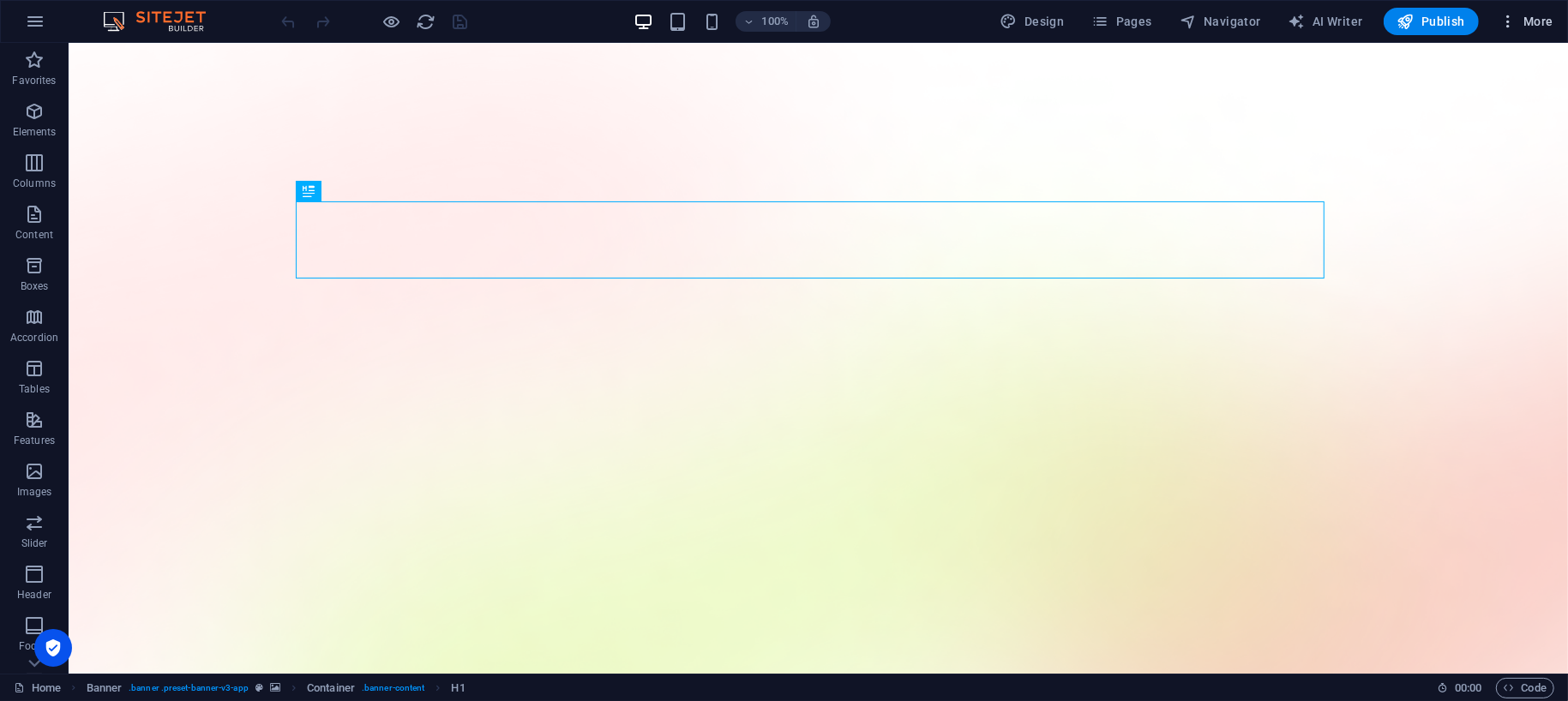 click at bounding box center [1508, 21] 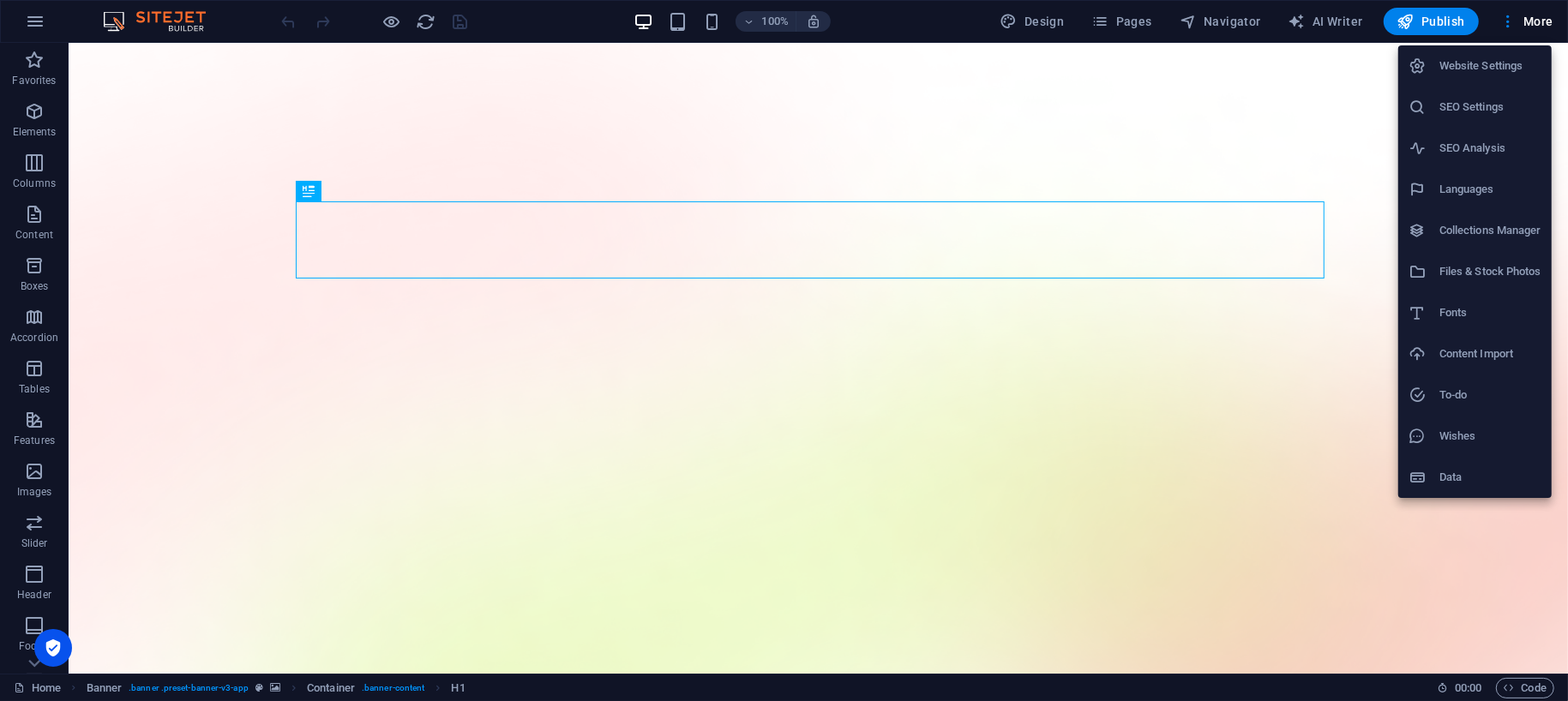 click at bounding box center [784, 350] 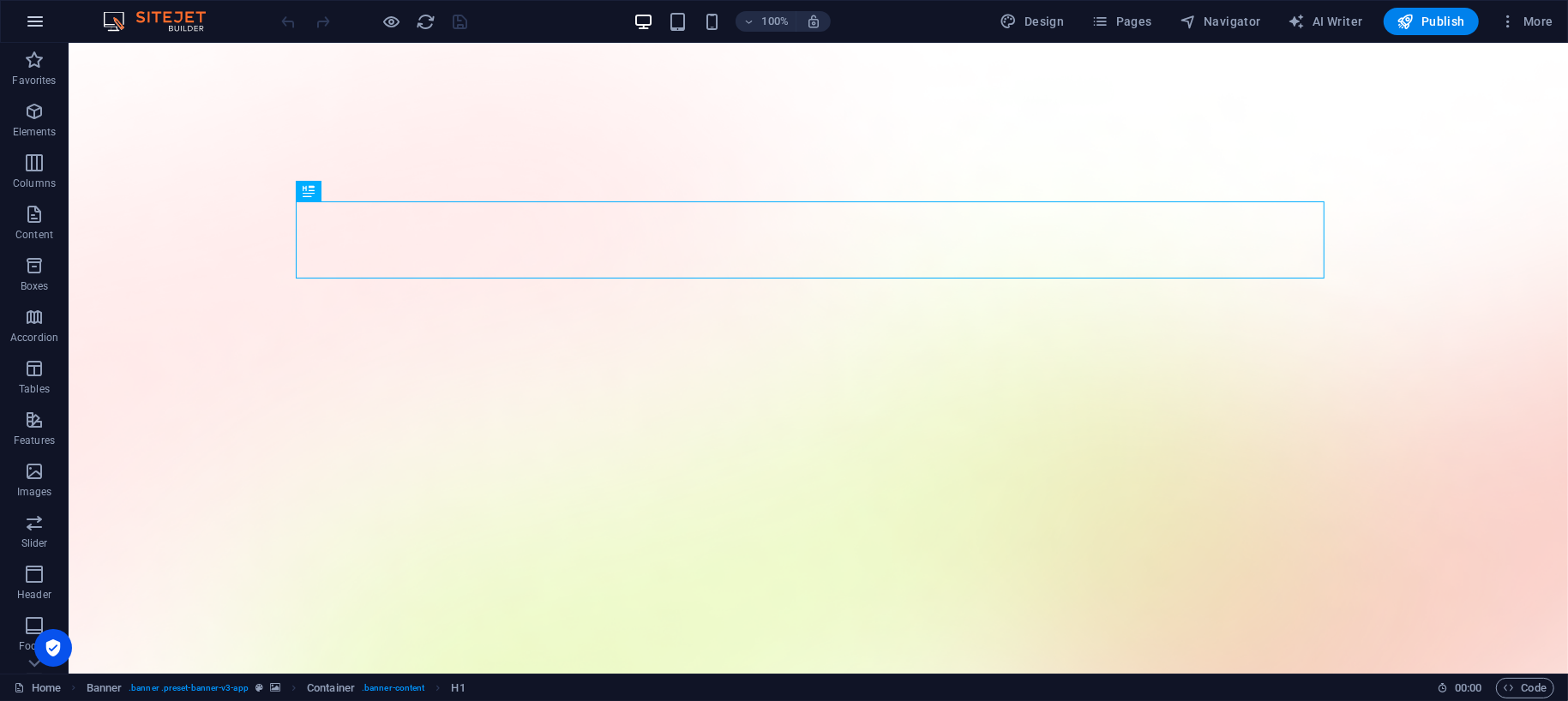 click at bounding box center [35, 21] 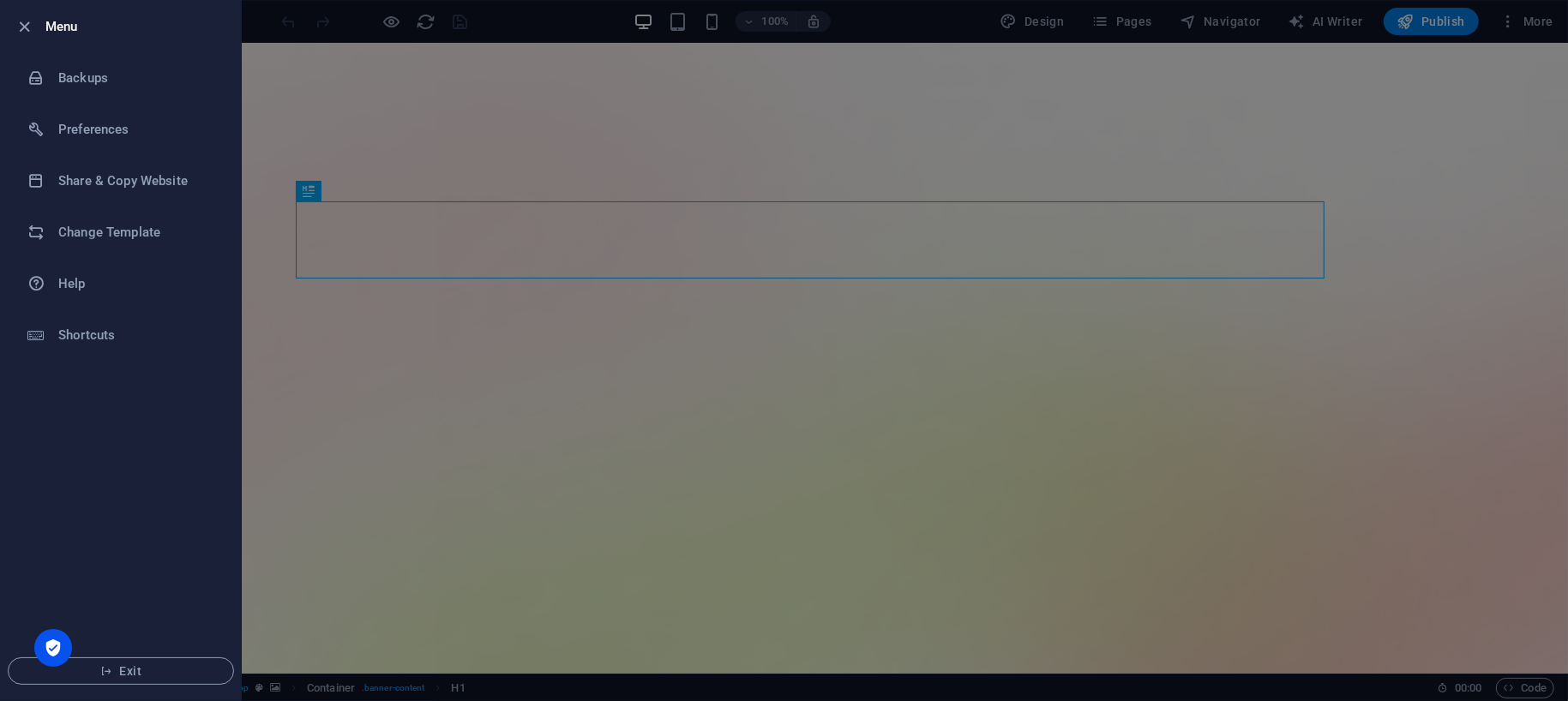 click at bounding box center [784, 350] 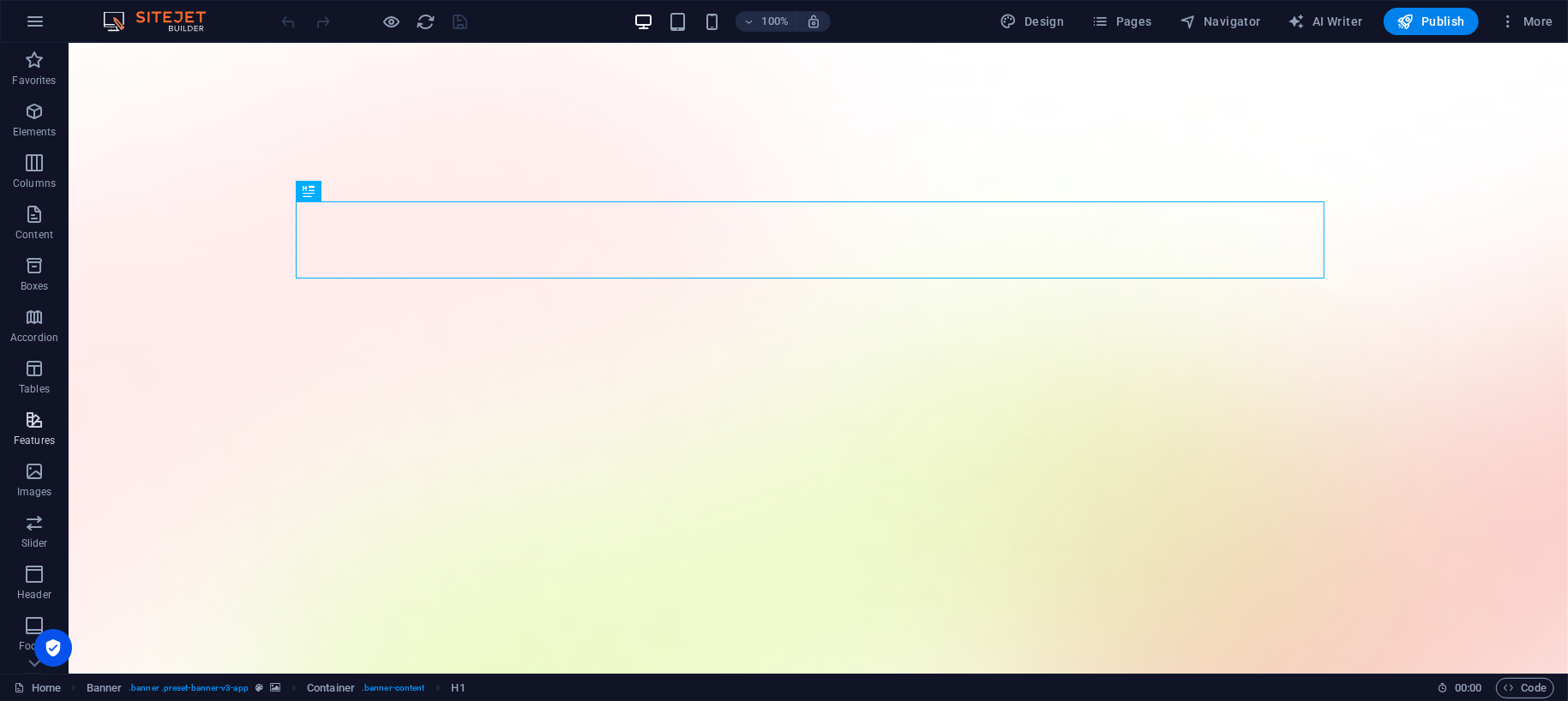 scroll, scrollTop: 141, scrollLeft: 0, axis: vertical 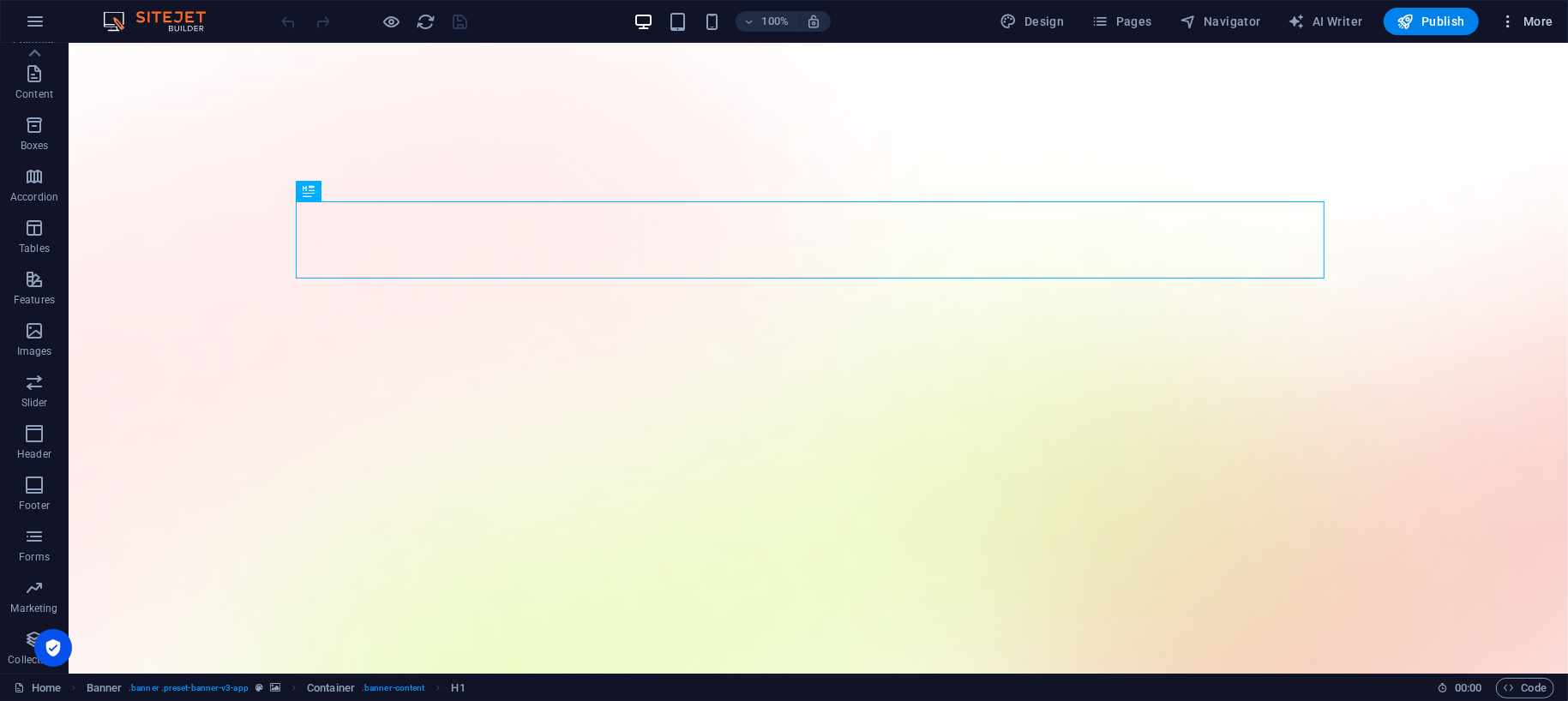 click at bounding box center (1508, 21) 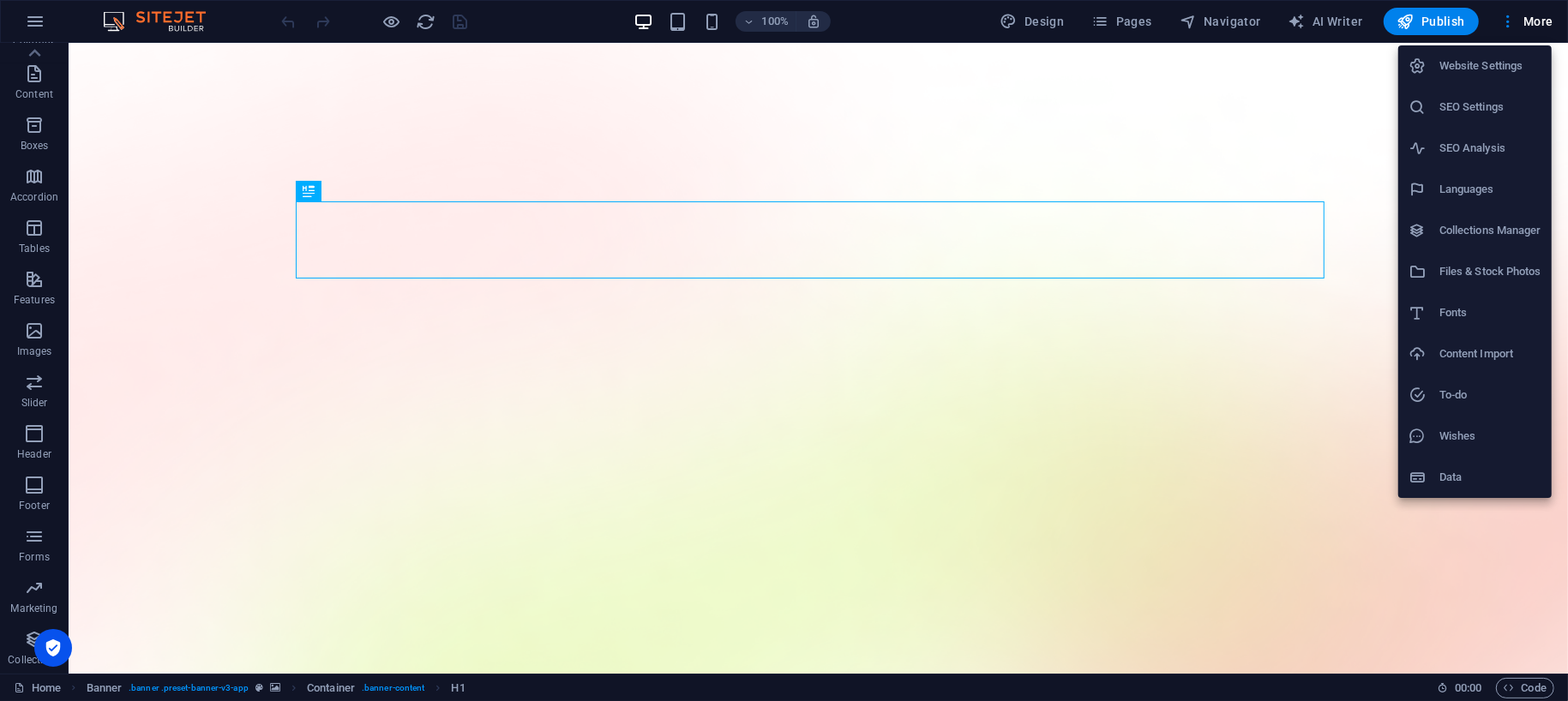 click on "Website Settings" at bounding box center [1475, 66] 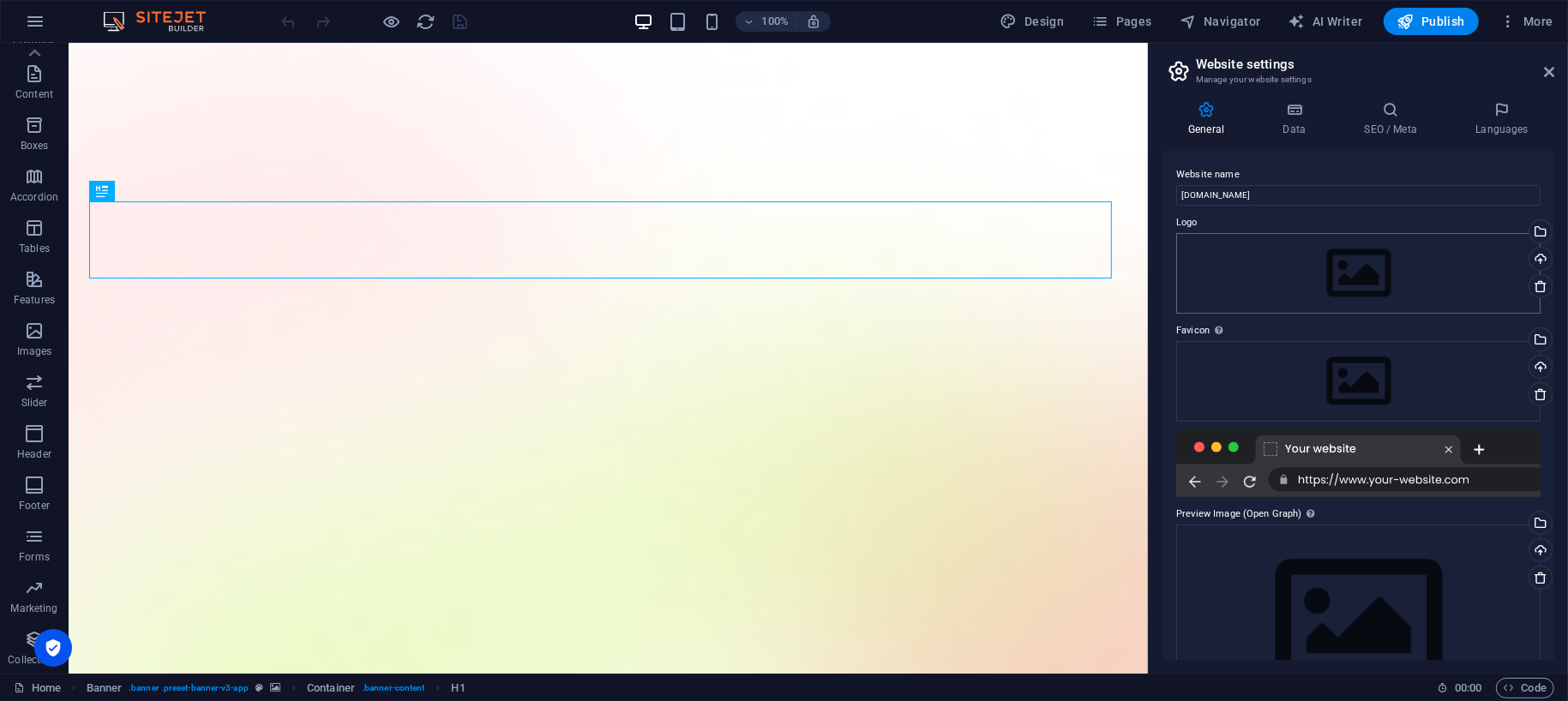scroll, scrollTop: 75, scrollLeft: 0, axis: vertical 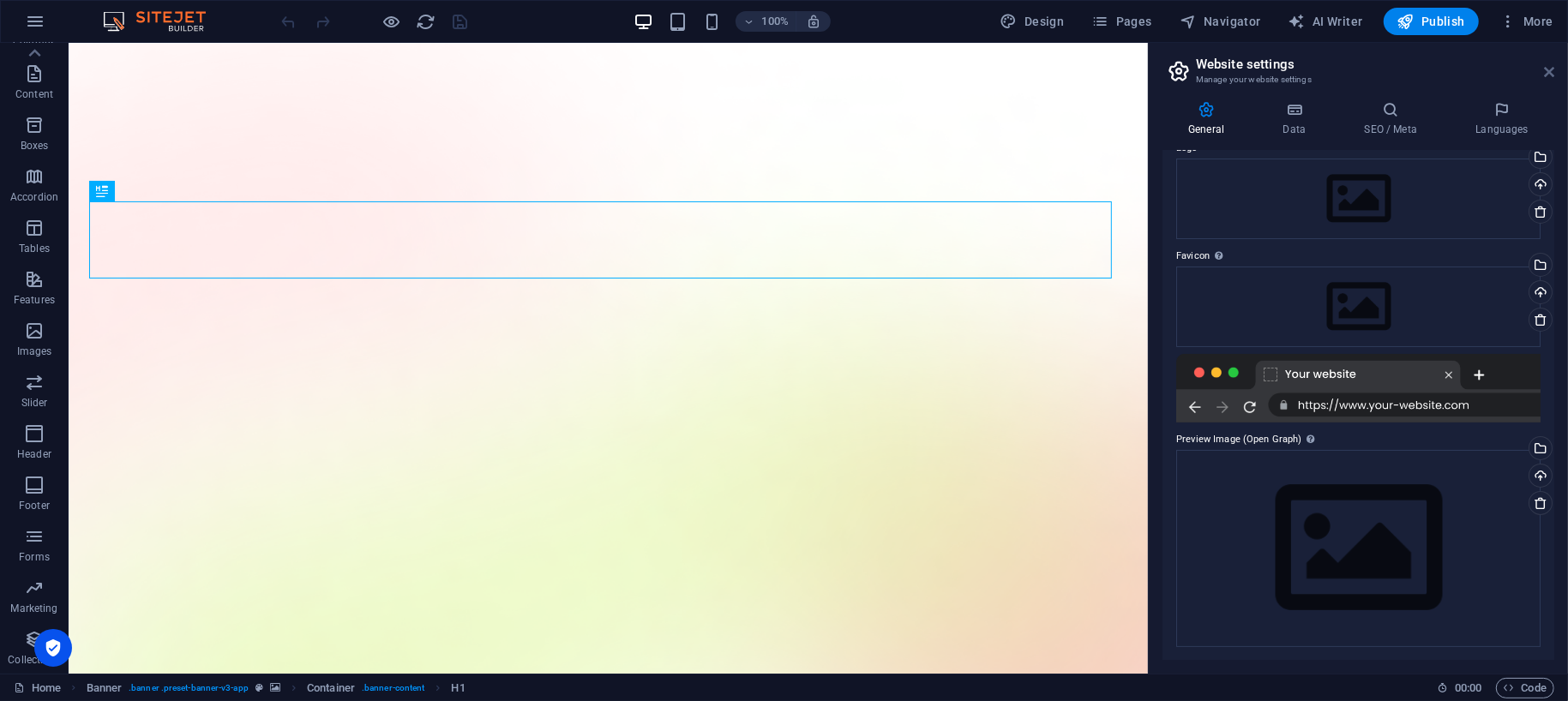 click at bounding box center (1549, 72) 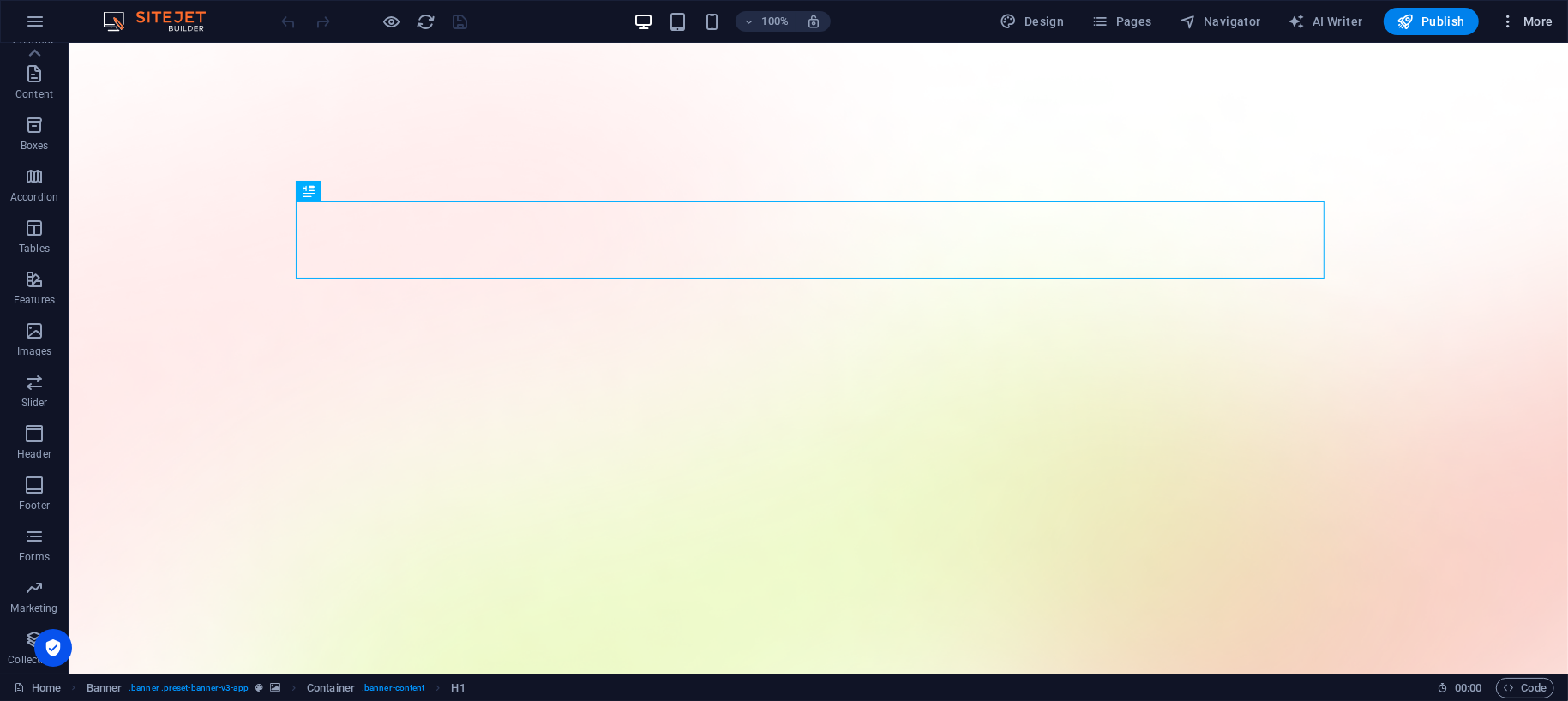 click on "More" at bounding box center [1526, 21] 